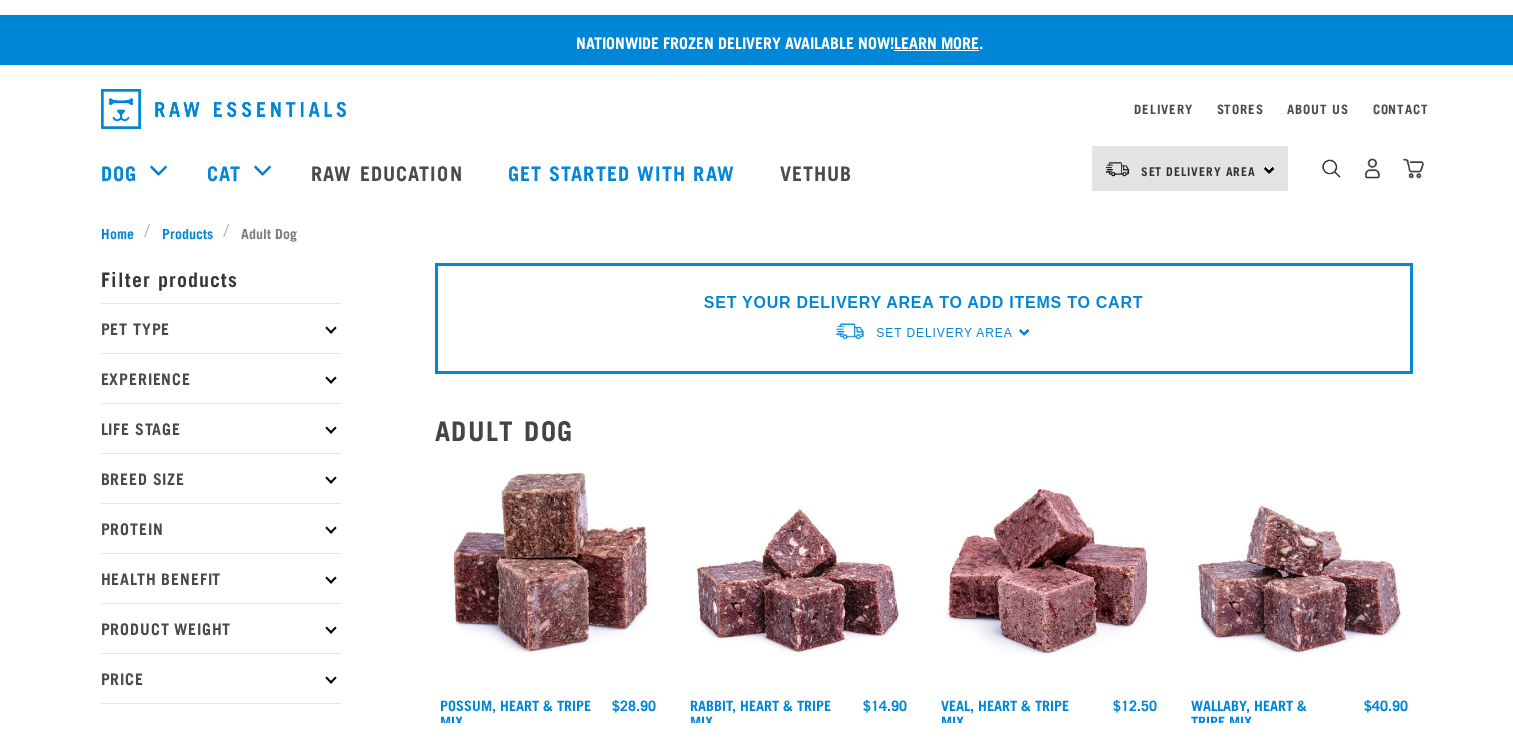 scroll, scrollTop: 0, scrollLeft: 0, axis: both 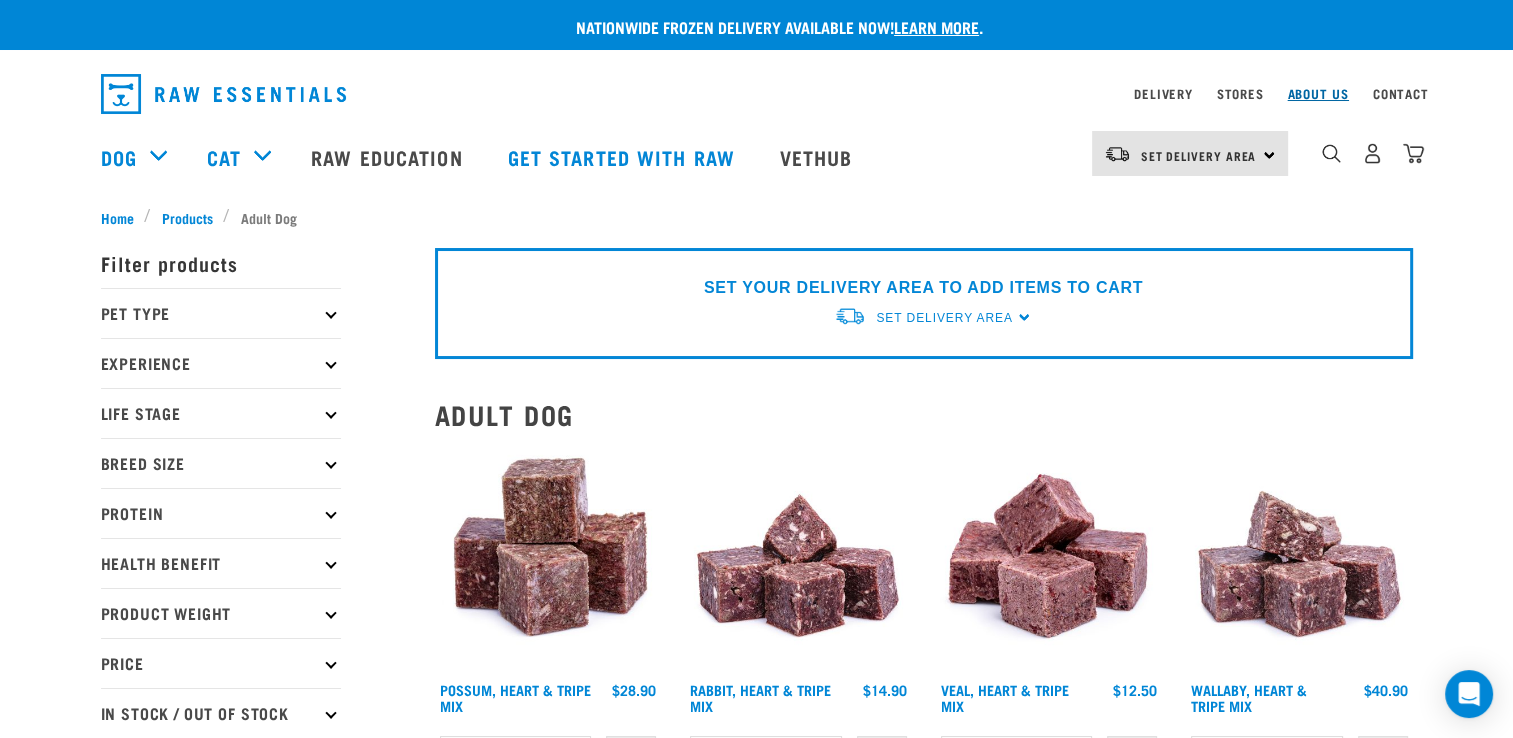 click on "About Us" at bounding box center (1317, 93) 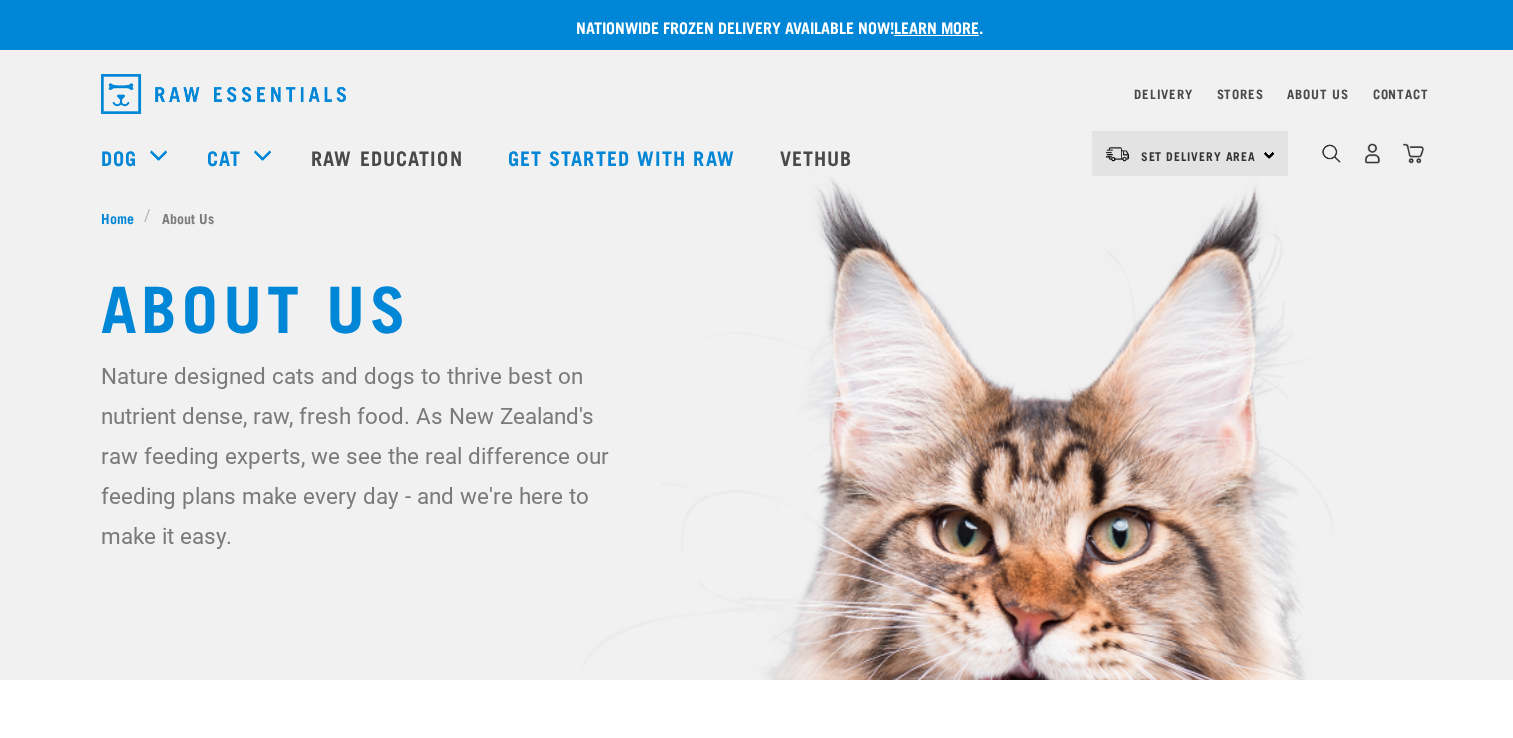 scroll, scrollTop: 0, scrollLeft: 0, axis: both 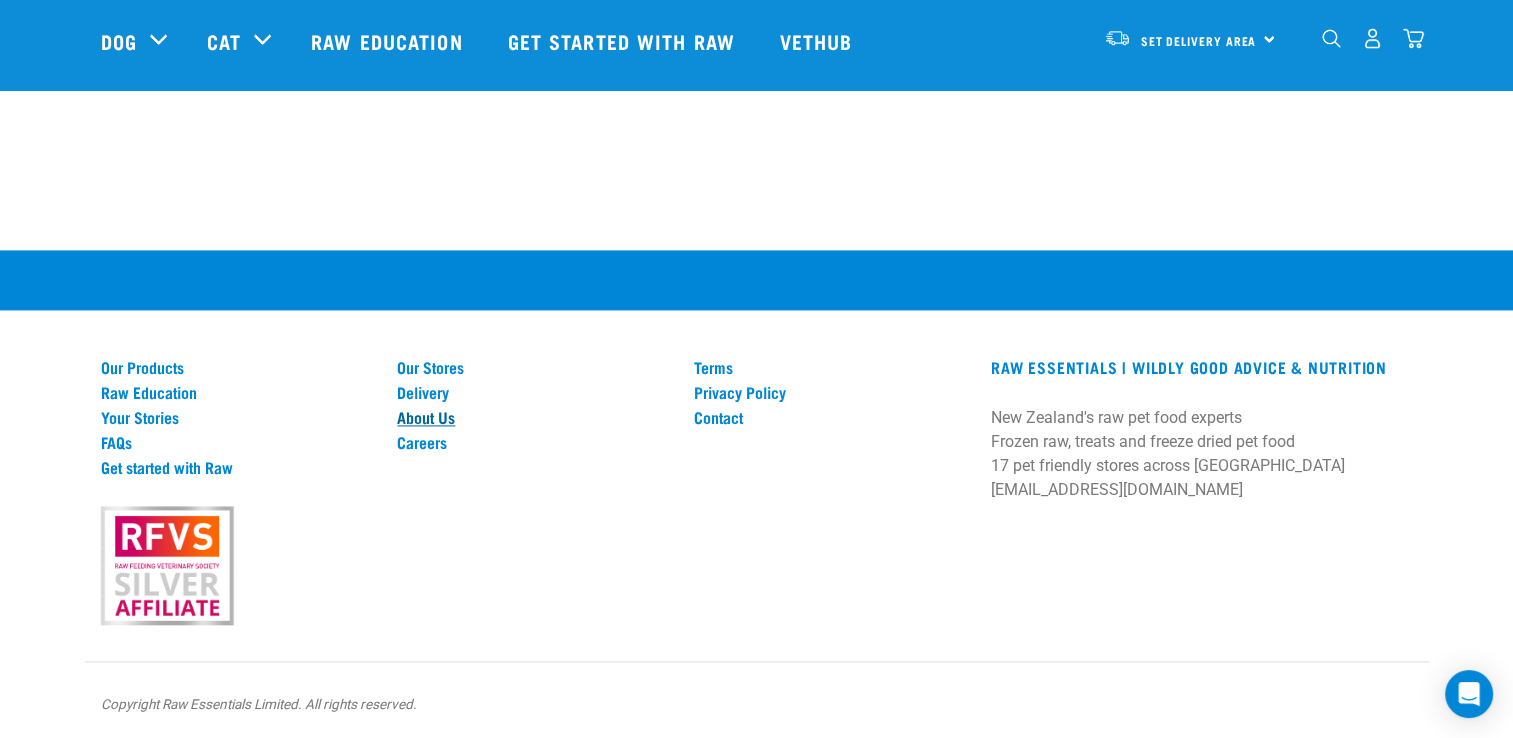 click on "About Us" at bounding box center [533, 417] 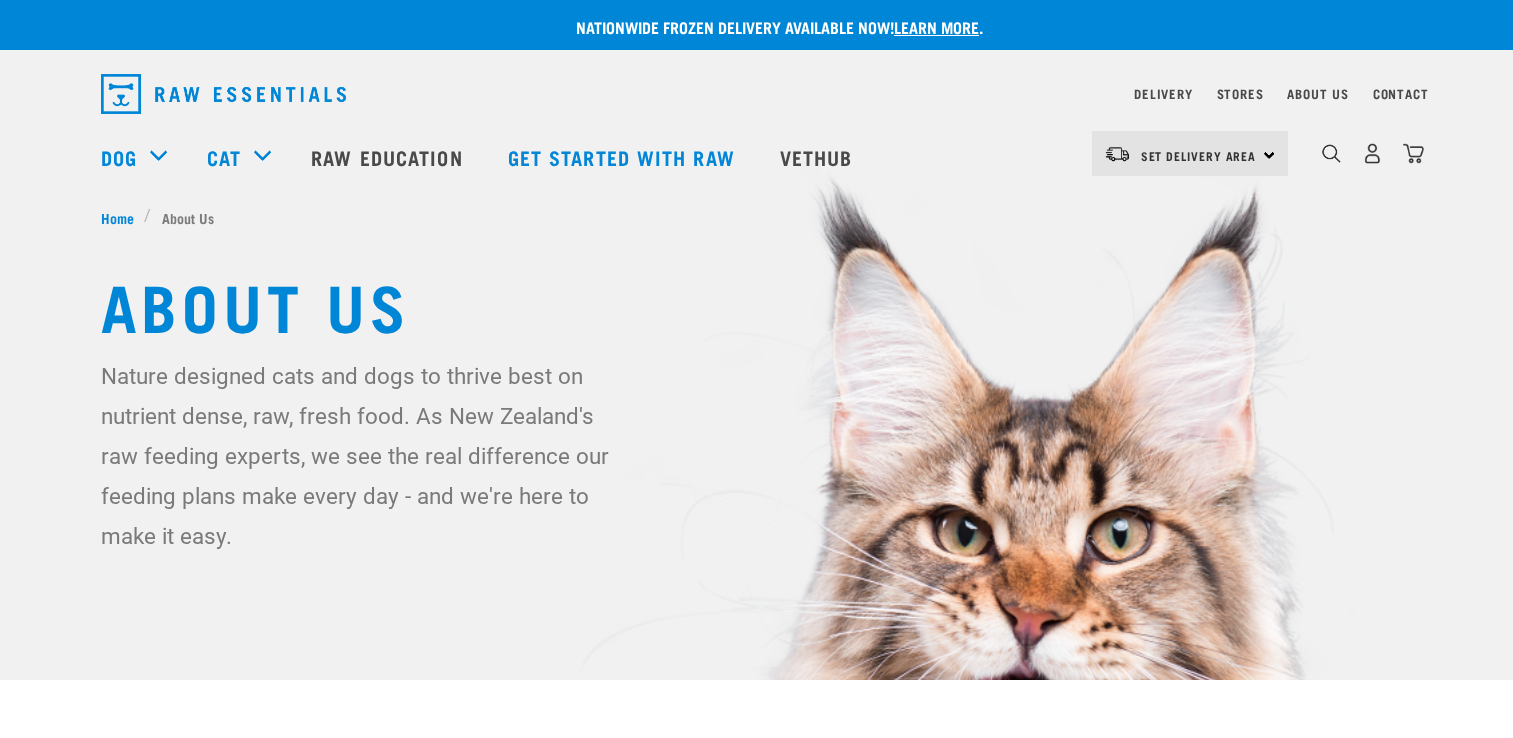 scroll, scrollTop: 0, scrollLeft: 0, axis: both 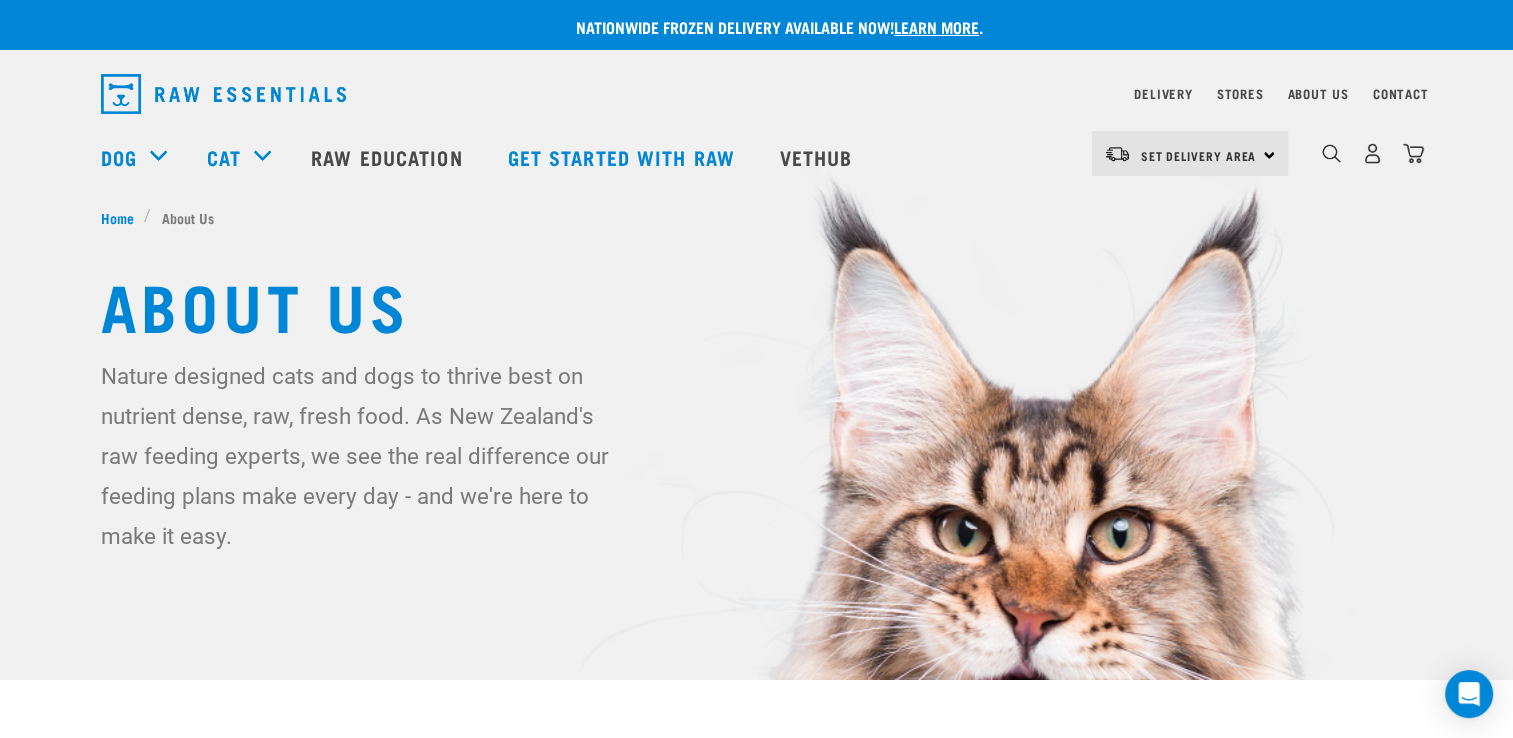 click on "Learn more" at bounding box center (936, 26) 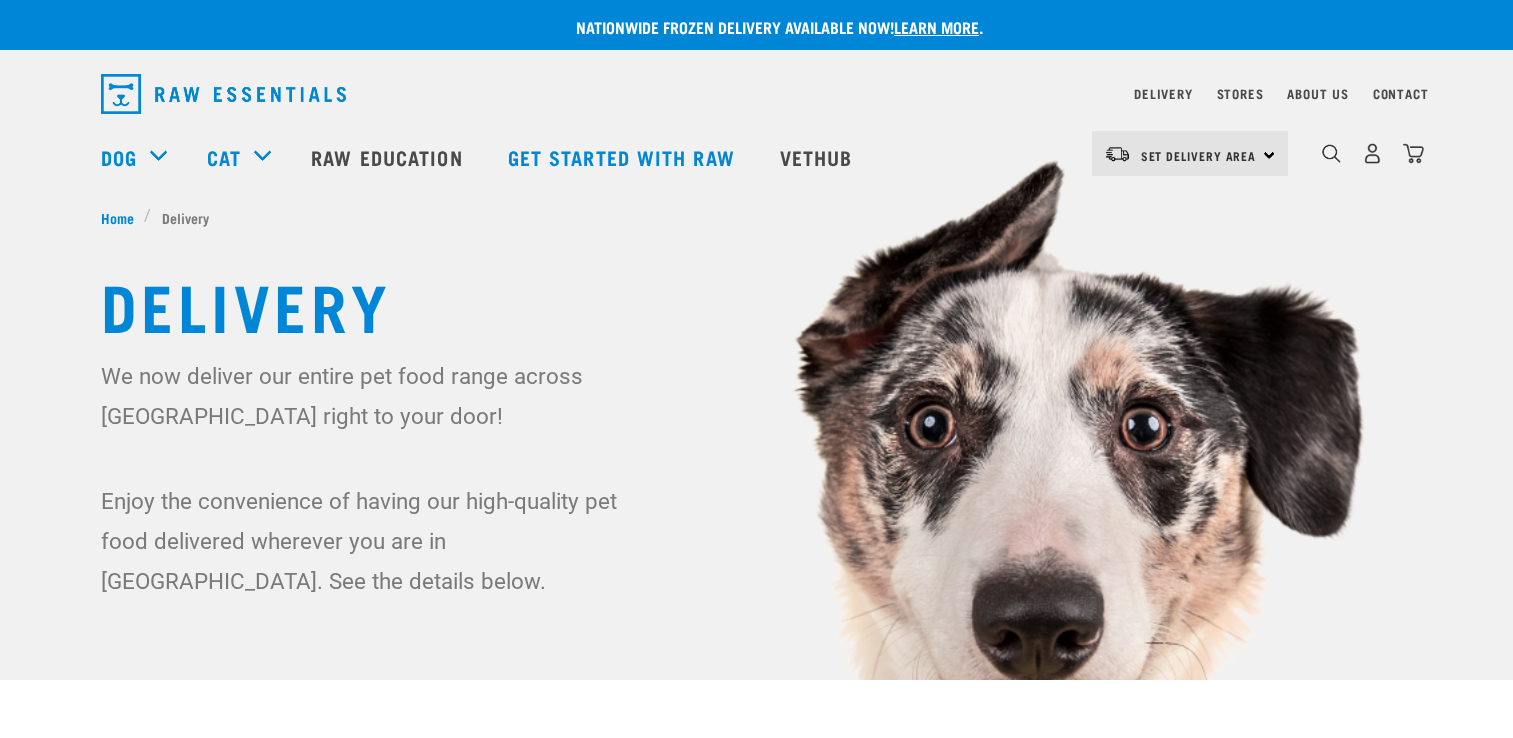 scroll, scrollTop: 0, scrollLeft: 0, axis: both 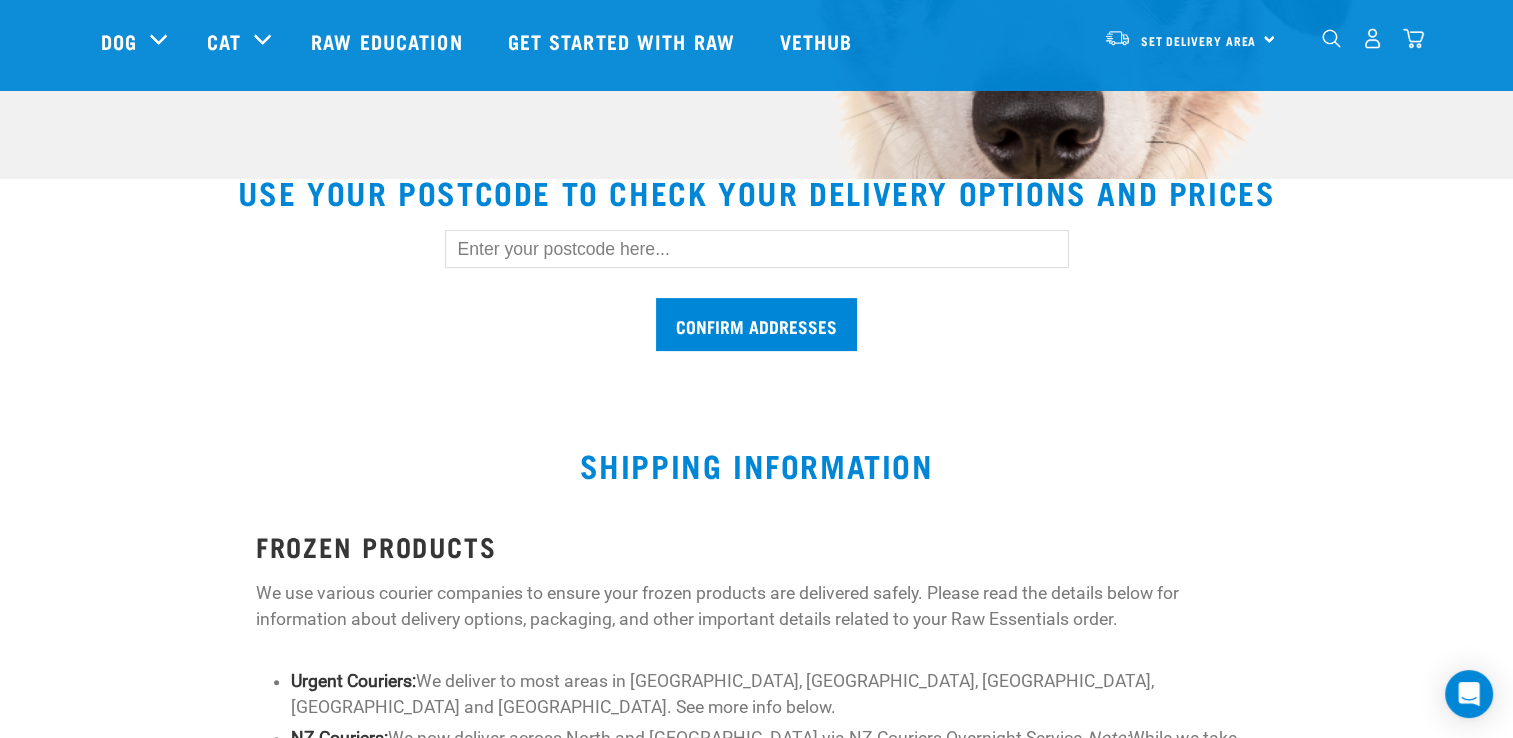 click at bounding box center (757, 249) 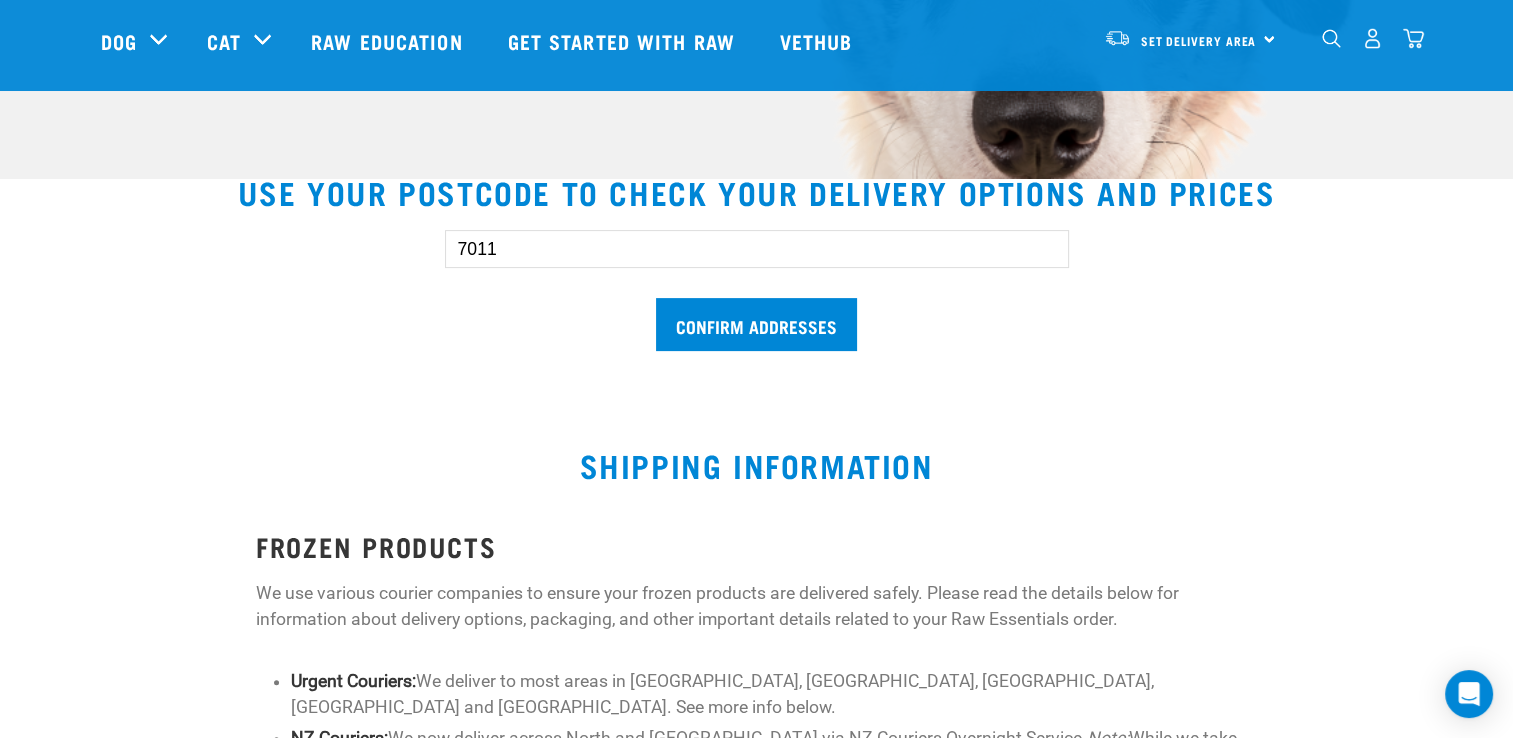 type on "7011" 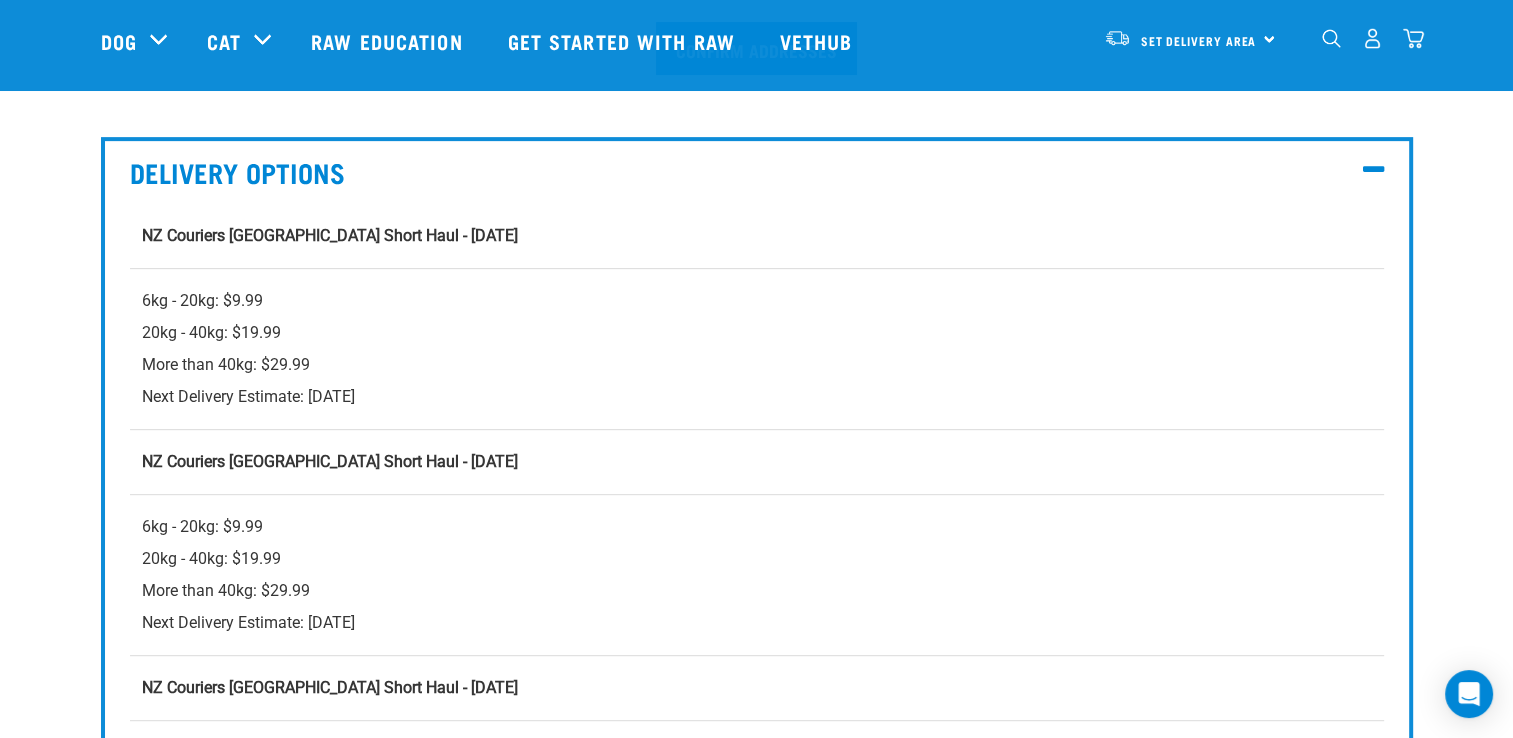 scroll, scrollTop: 841, scrollLeft: 0, axis: vertical 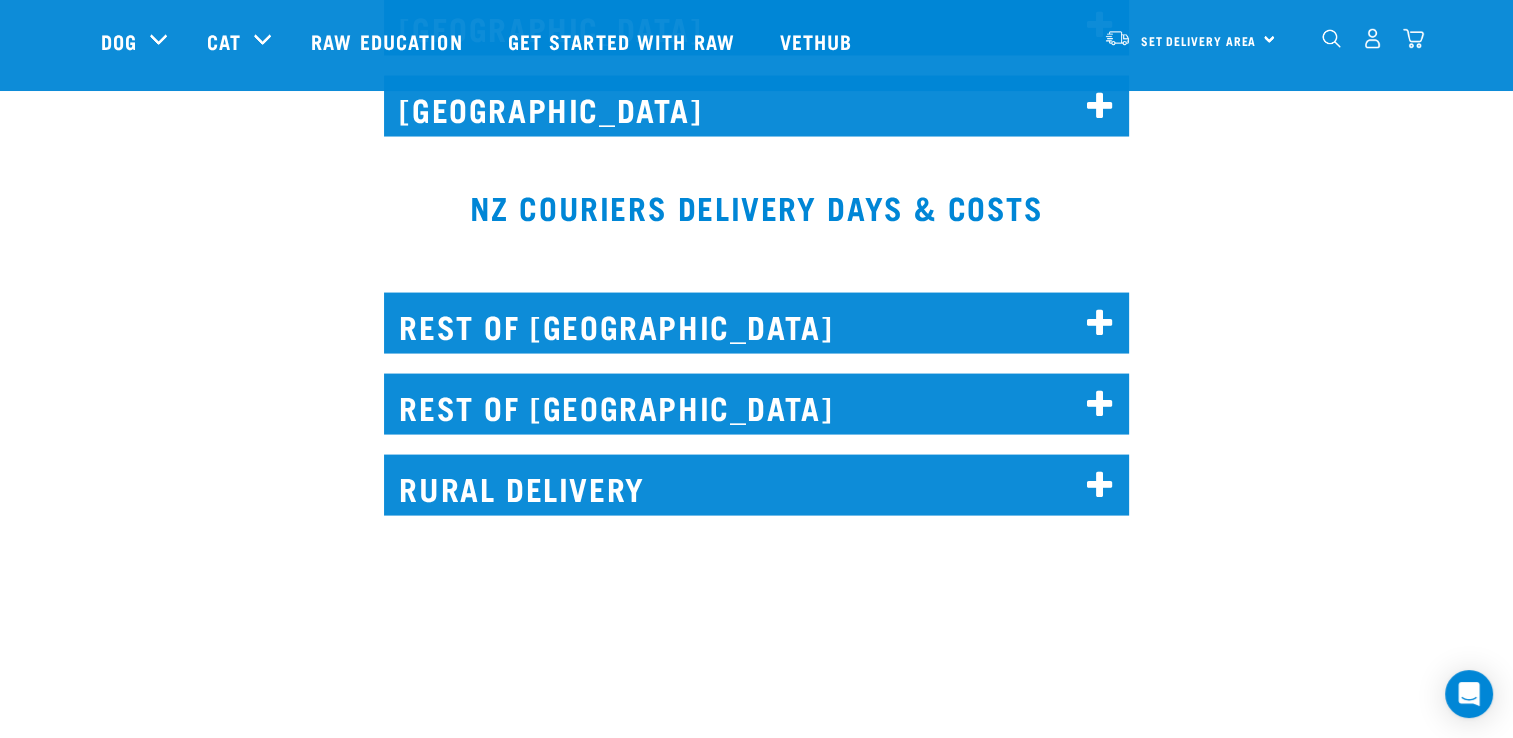 click at bounding box center (1100, 405) 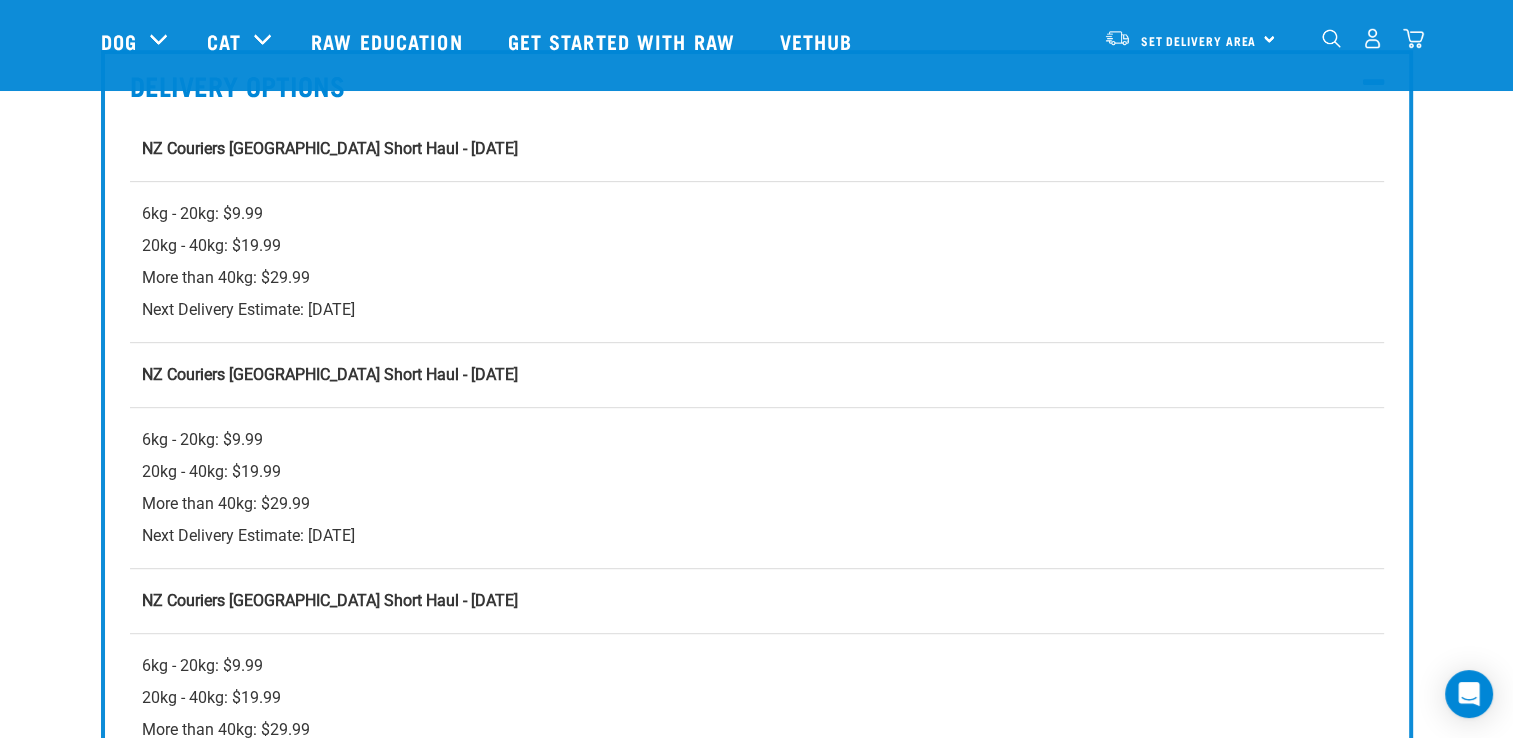 scroll, scrollTop: 0, scrollLeft: 0, axis: both 